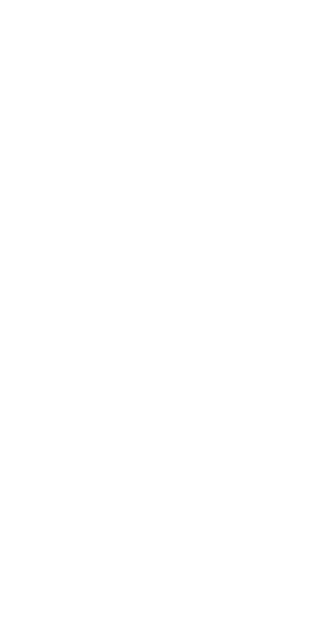 scroll, scrollTop: 0, scrollLeft: 0, axis: both 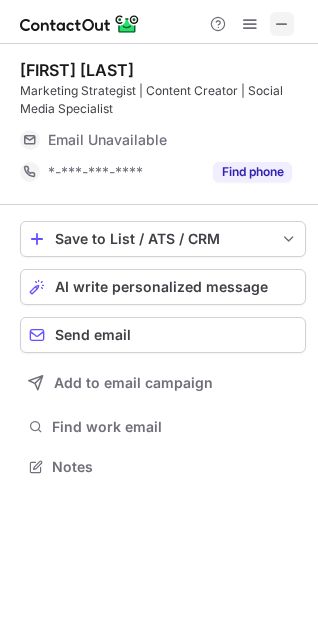click at bounding box center [282, 24] 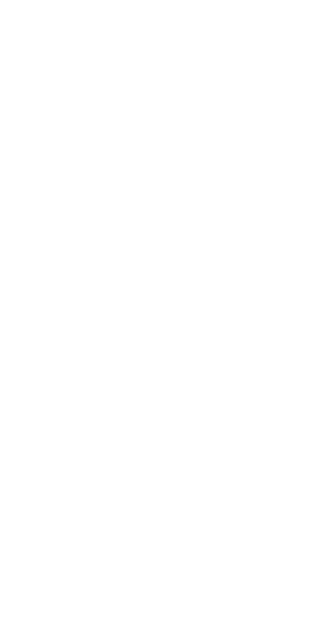 scroll, scrollTop: 0, scrollLeft: 0, axis: both 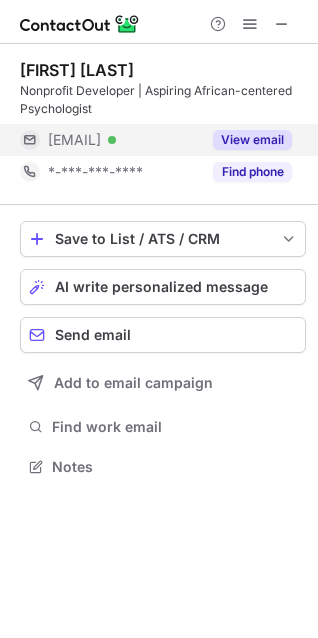 click on "View email" at bounding box center [252, 140] 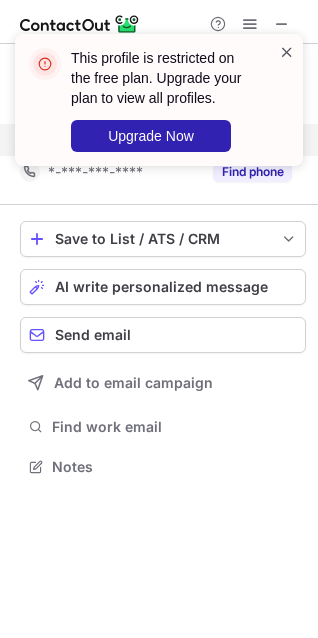 click at bounding box center (287, 52) 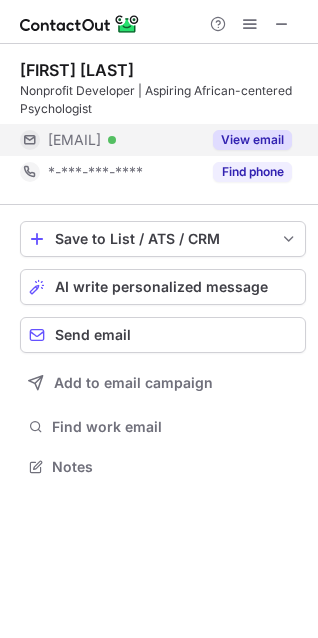 click on "This profile is restricted on the free plan. Upgrade your plan to view all profiles. Upgrade Now" at bounding box center (159, 108) 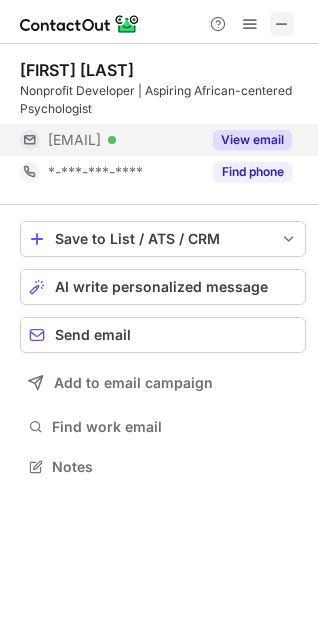 click at bounding box center [282, 24] 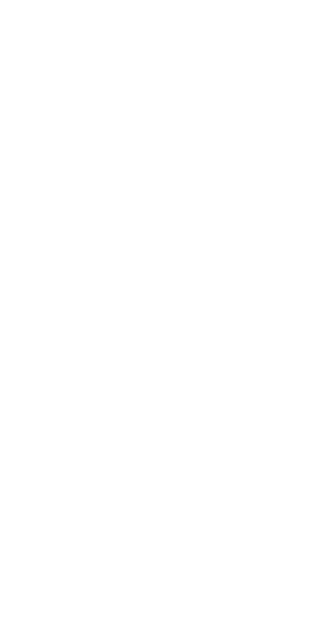 scroll, scrollTop: 0, scrollLeft: 0, axis: both 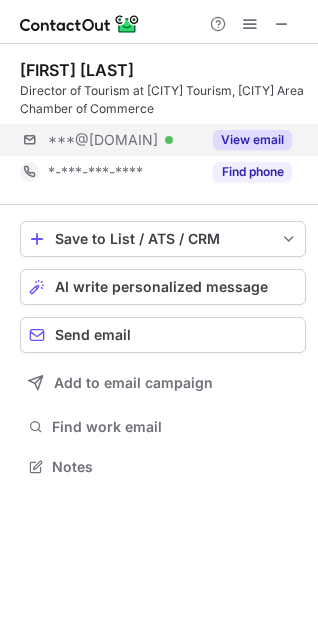 click on "***@[DOMAIN] Verified View email" at bounding box center (163, 140) 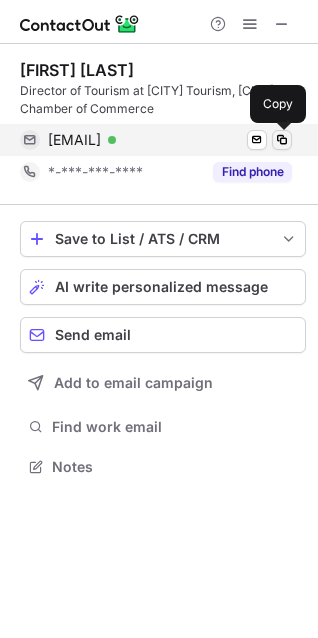 click at bounding box center (282, 140) 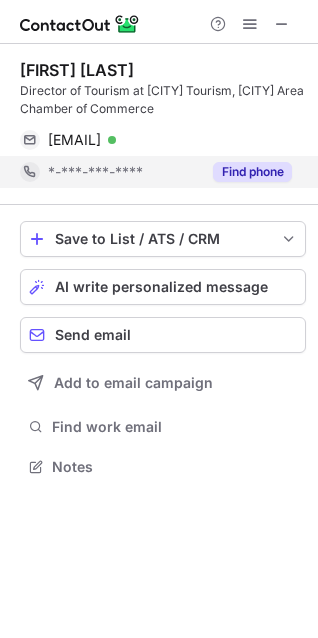 click on "Find phone" at bounding box center (252, 172) 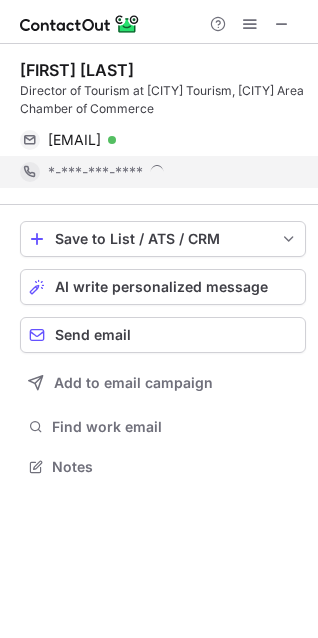 scroll, scrollTop: 10, scrollLeft: 10, axis: both 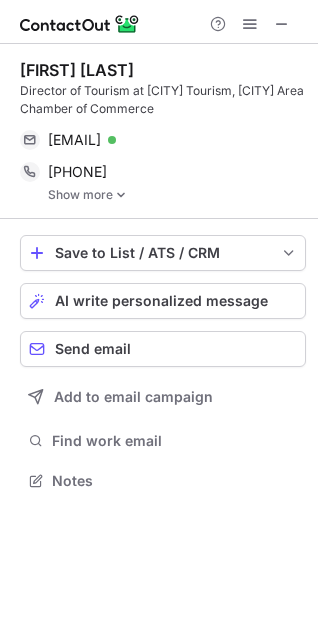 click on "Show more" at bounding box center (177, 195) 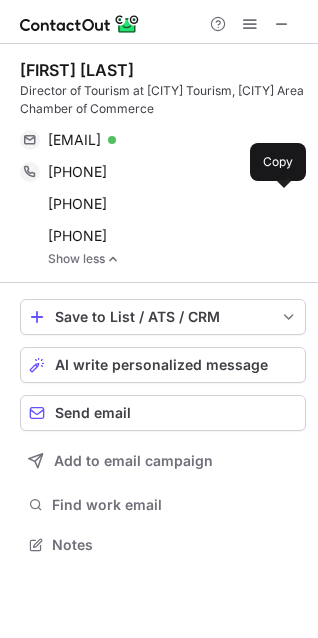 scroll, scrollTop: 10, scrollLeft: 10, axis: both 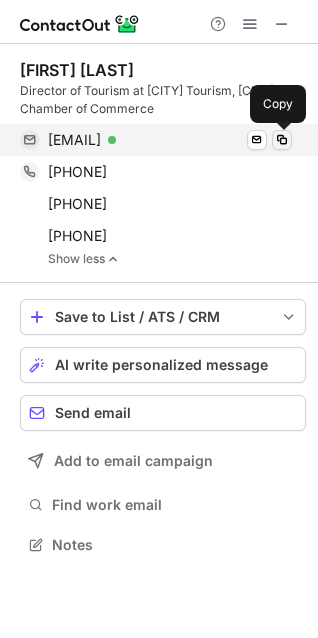 click at bounding box center [282, 140] 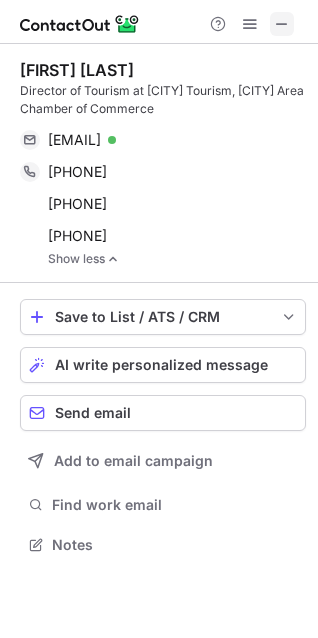 click at bounding box center (282, 24) 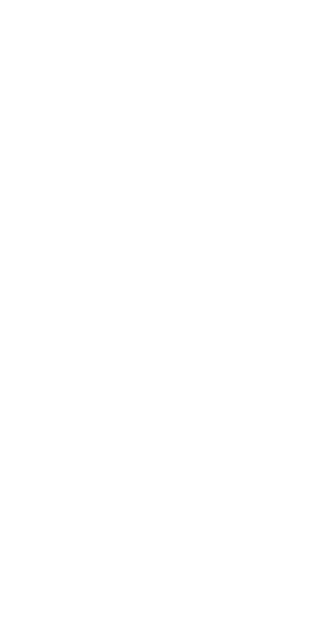 scroll, scrollTop: 0, scrollLeft: 0, axis: both 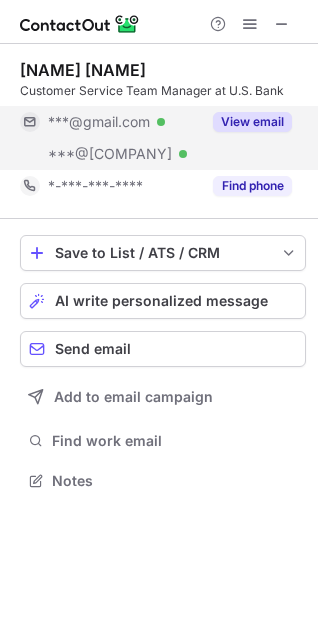click on "View email" at bounding box center (246, 122) 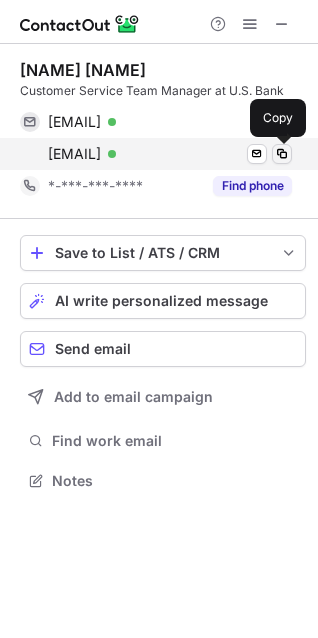 click at bounding box center [282, 154] 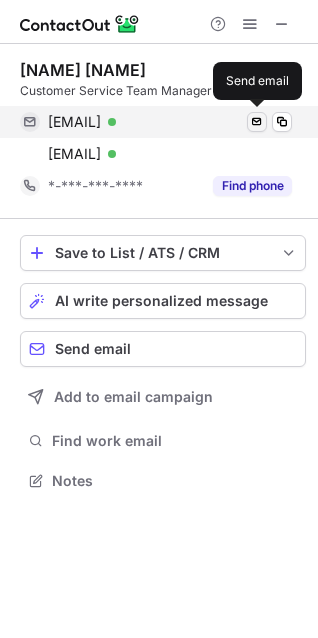 click at bounding box center [257, 122] 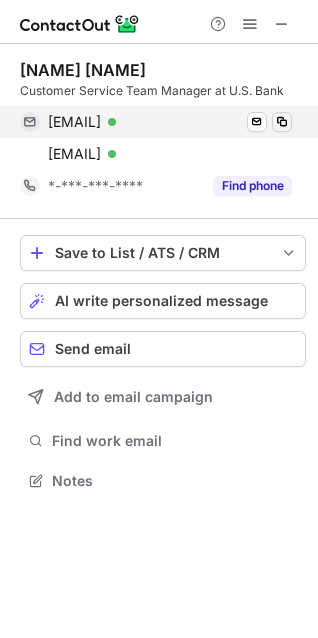 click at bounding box center (282, 122) 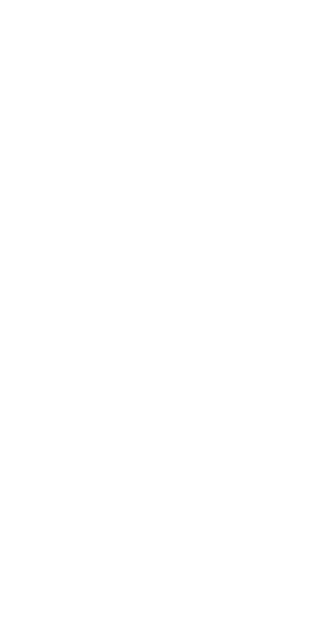 scroll, scrollTop: 0, scrollLeft: 0, axis: both 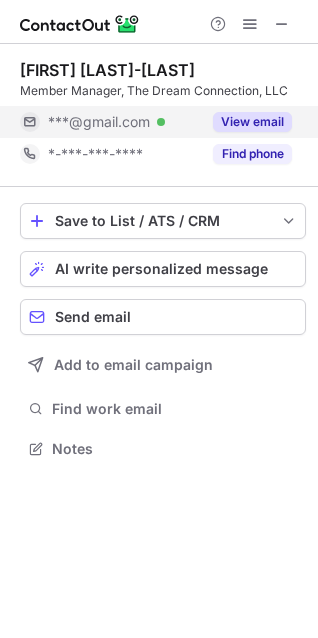 click on "View email" at bounding box center [252, 122] 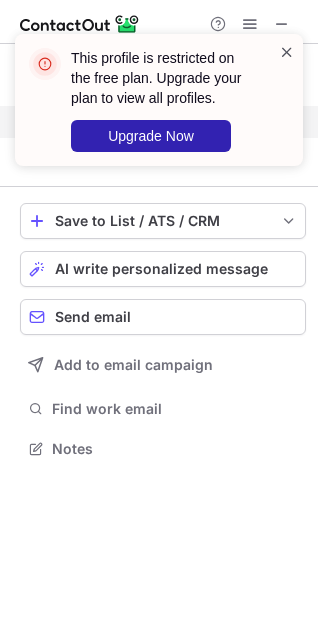 click at bounding box center [287, 52] 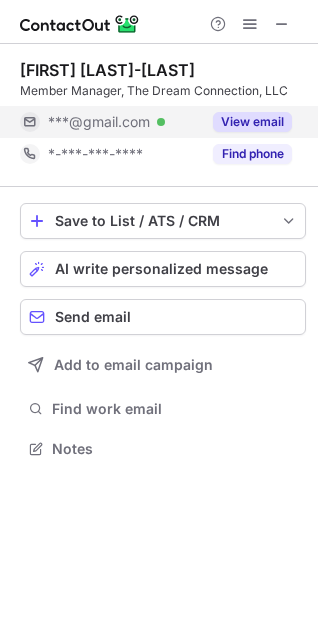 click on "This profile is restricted on the free plan. Upgrade your plan to view all profiles. Upgrade Now" at bounding box center (159, 108) 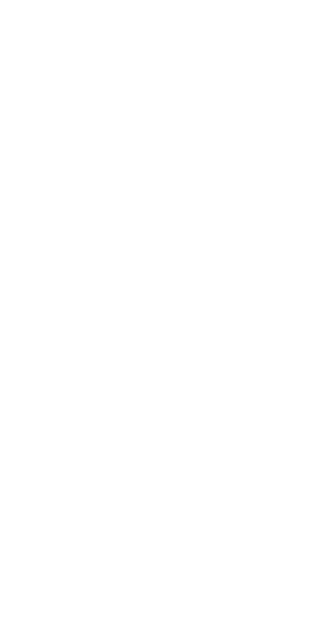 scroll, scrollTop: 0, scrollLeft: 0, axis: both 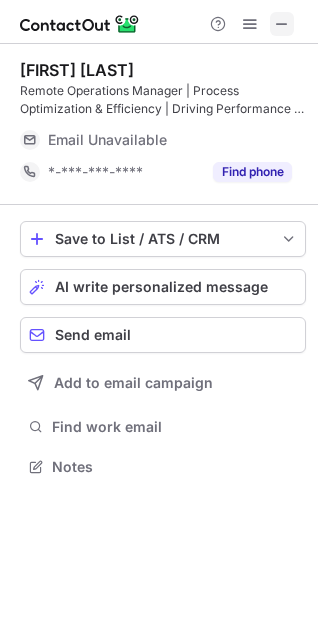 click at bounding box center (282, 24) 